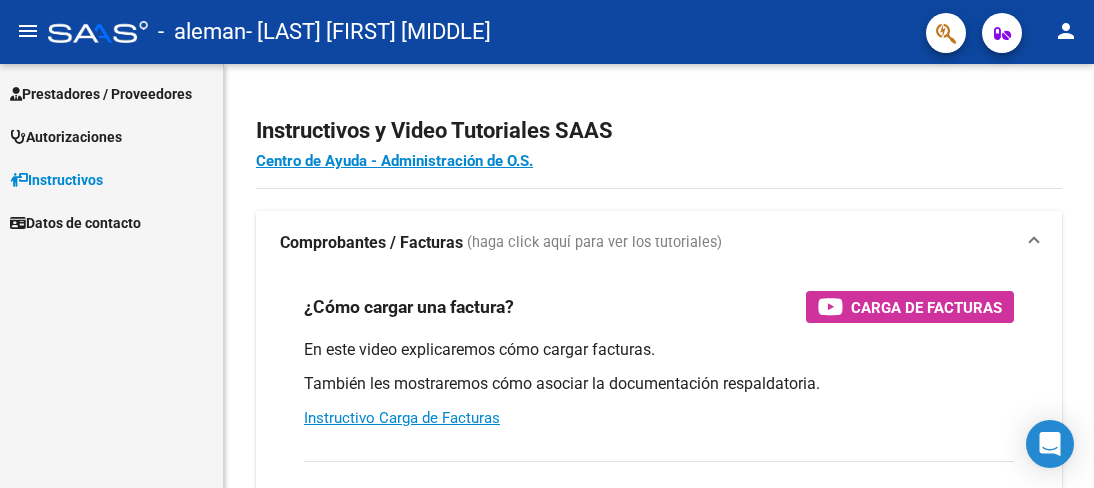 scroll, scrollTop: 0, scrollLeft: 0, axis: both 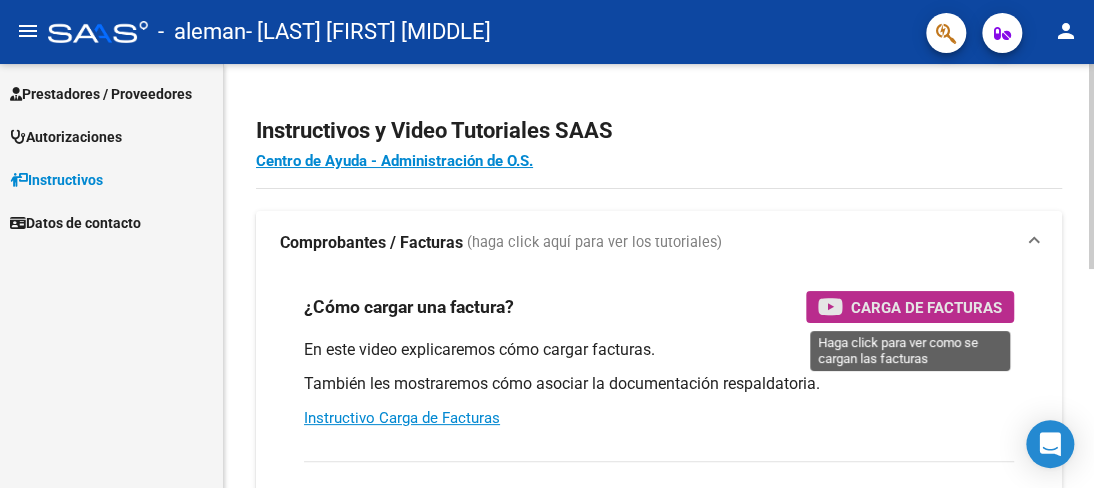 click on "Carga de Facturas" at bounding box center [926, 307] 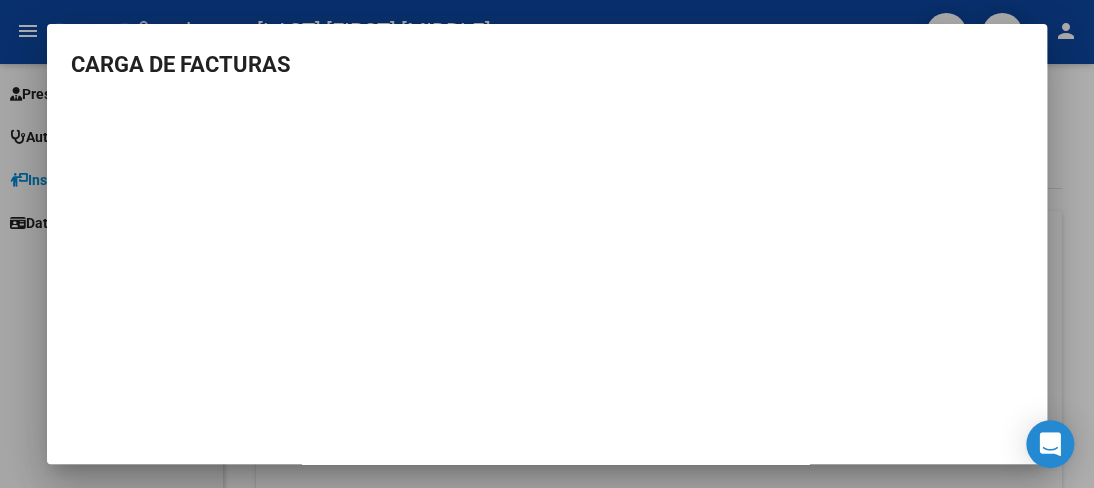 scroll, scrollTop: 0, scrollLeft: 0, axis: both 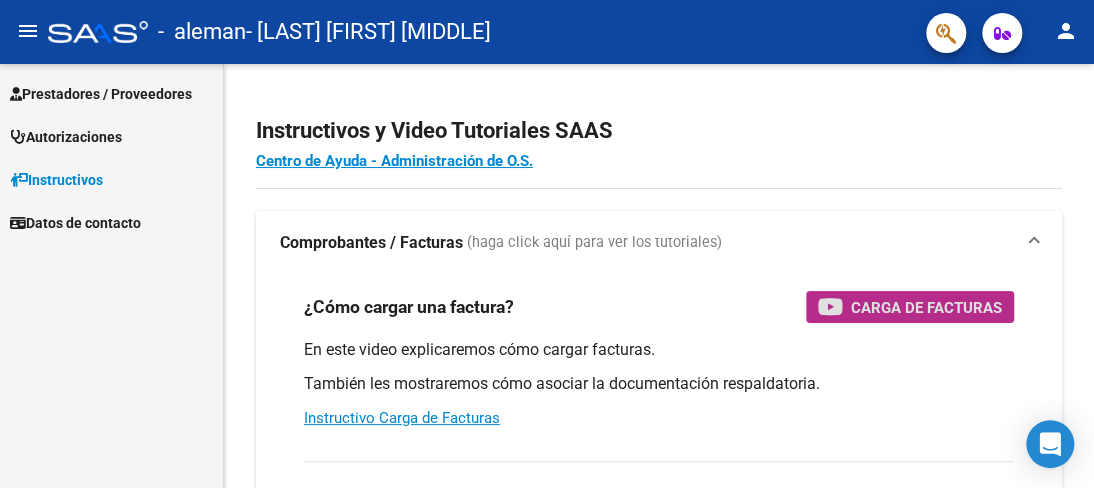 click on "Prestadores / Proveedores" at bounding box center [101, 94] 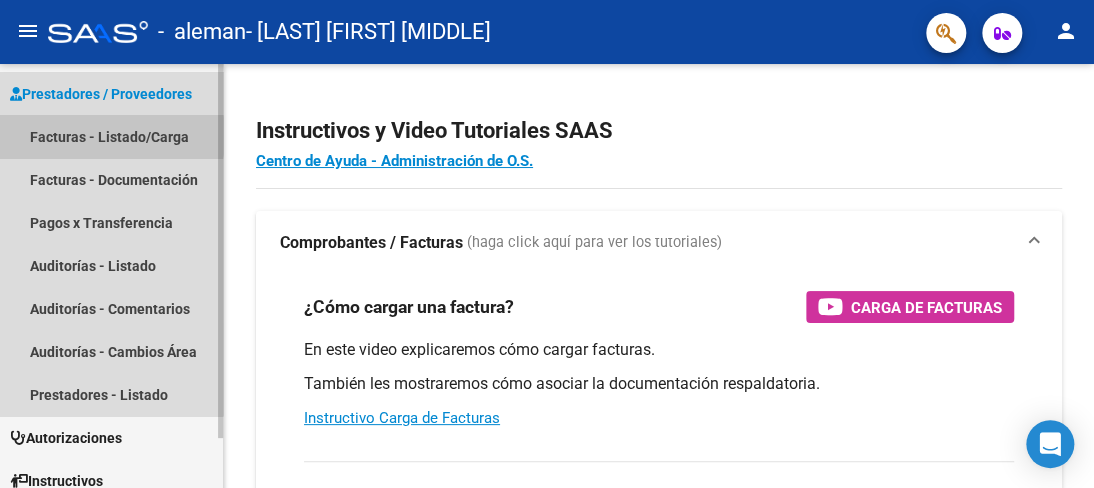 click on "Facturas - Listado/Carga" at bounding box center [111, 136] 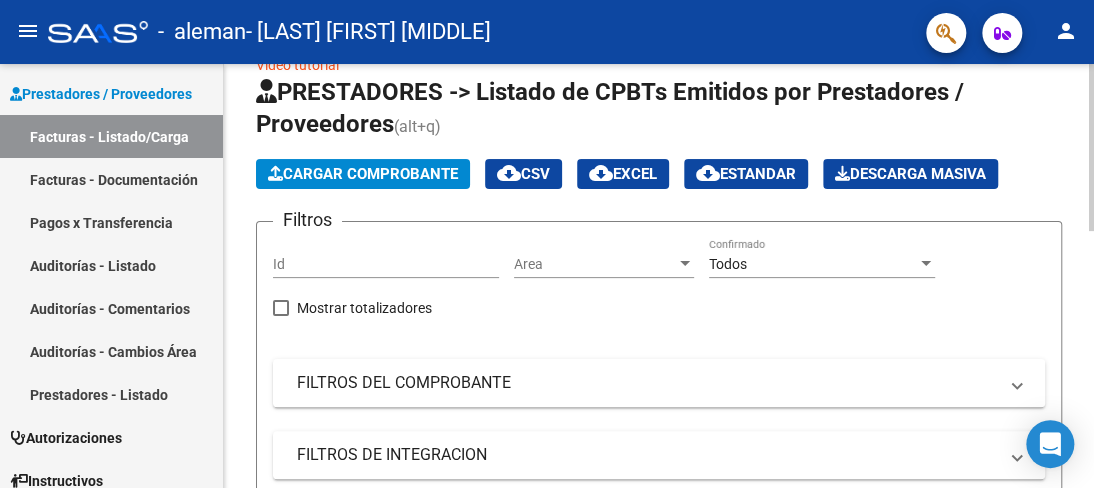 scroll, scrollTop: 0, scrollLeft: 0, axis: both 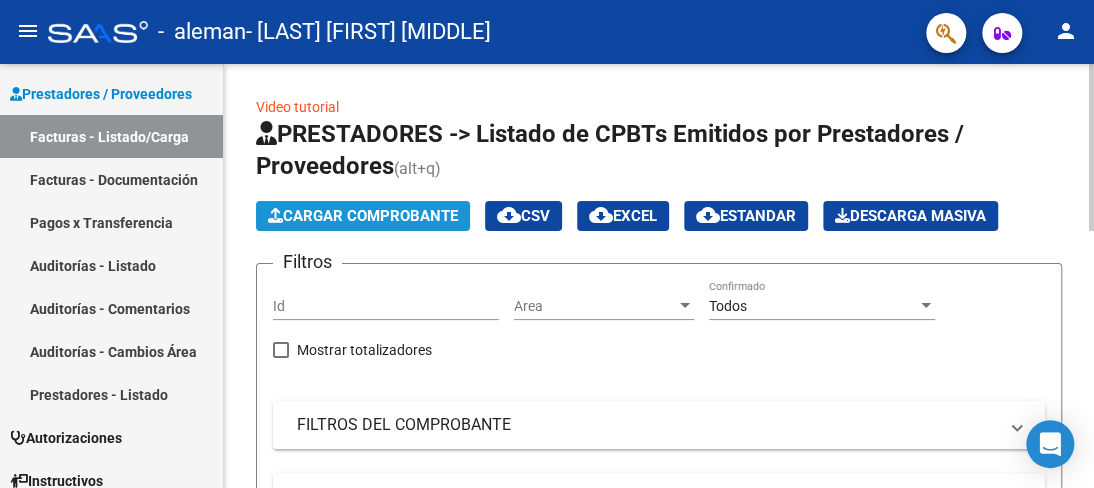click on "Cargar Comprobante" 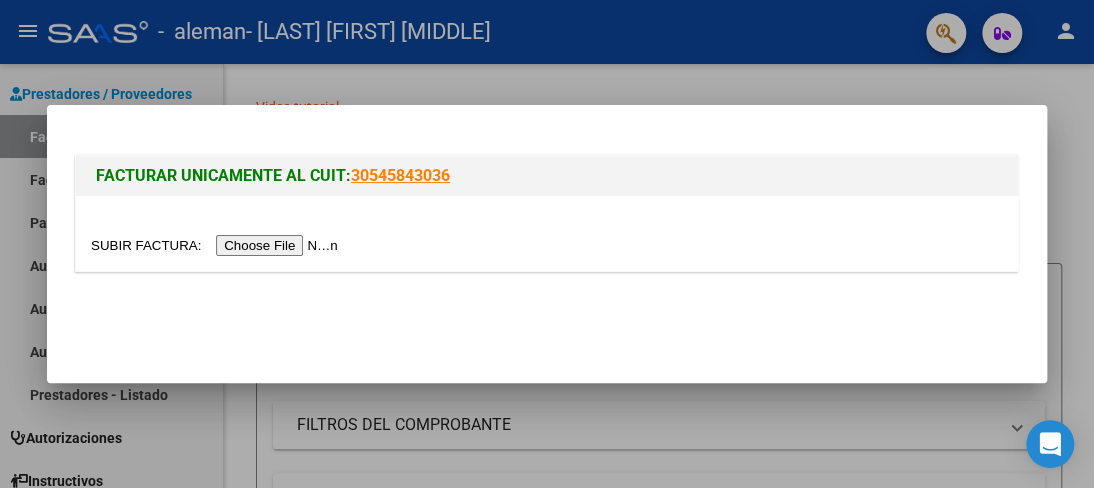 click at bounding box center (217, 245) 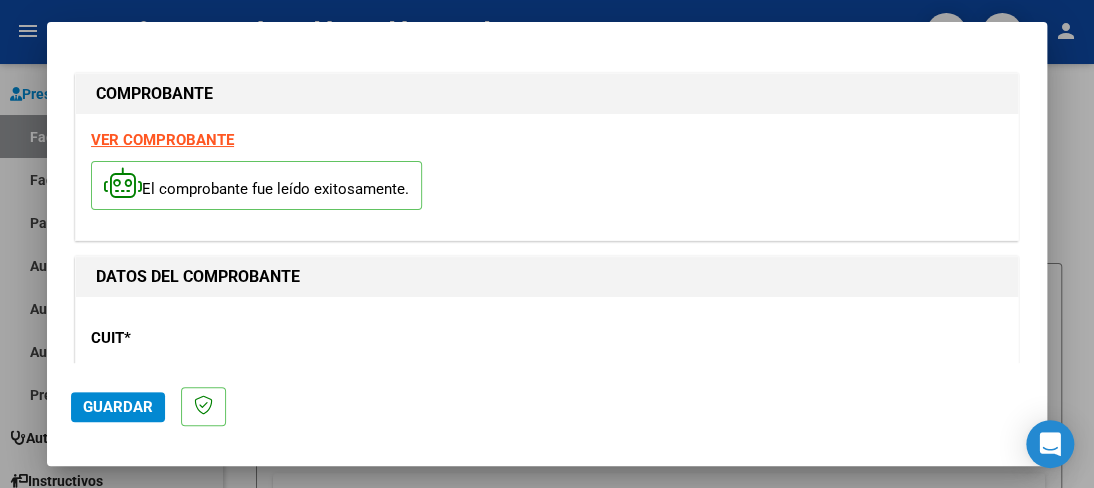 click on "Guardar" 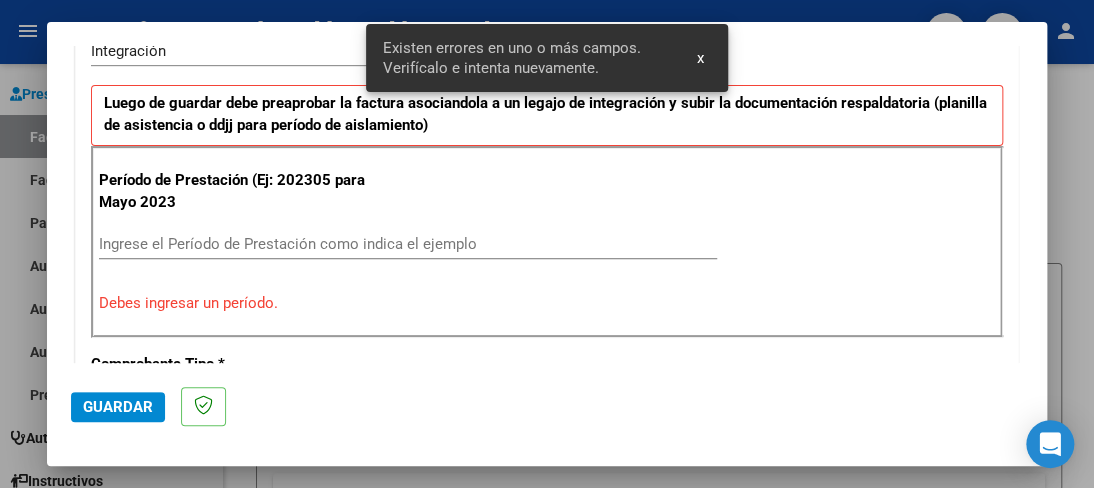 scroll, scrollTop: 498, scrollLeft: 0, axis: vertical 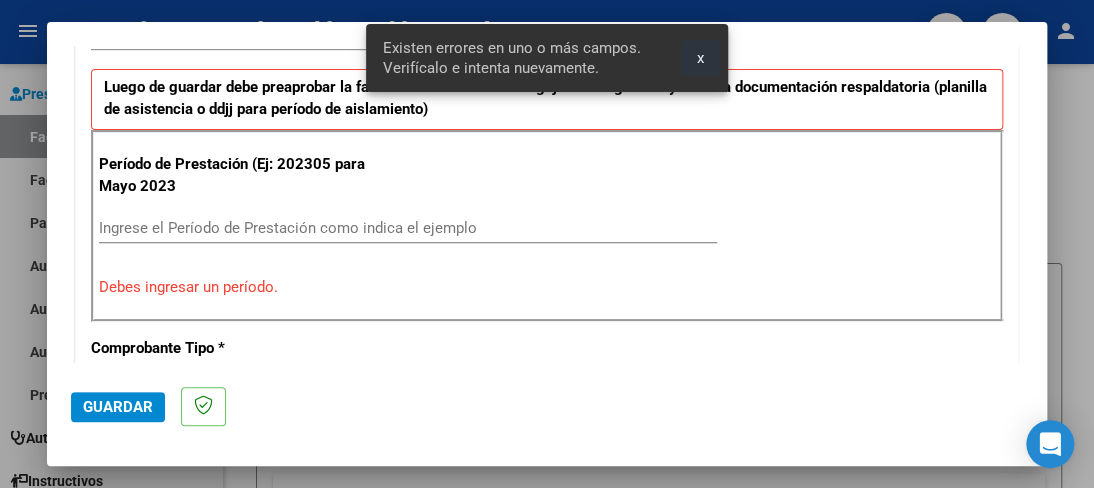 click on "x" at bounding box center [700, 58] 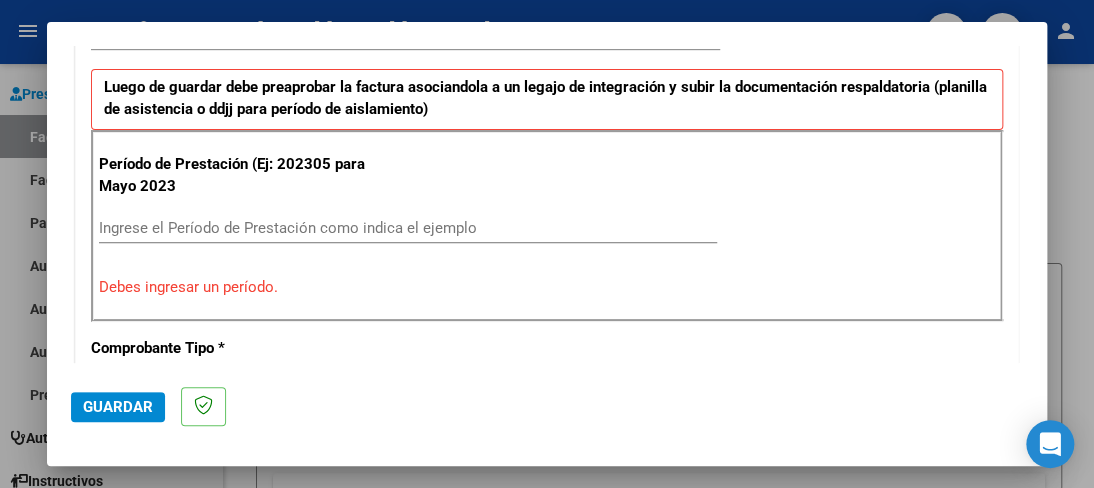 click on "Ingrese el Período de Prestación como indica el ejemplo" at bounding box center [408, 228] 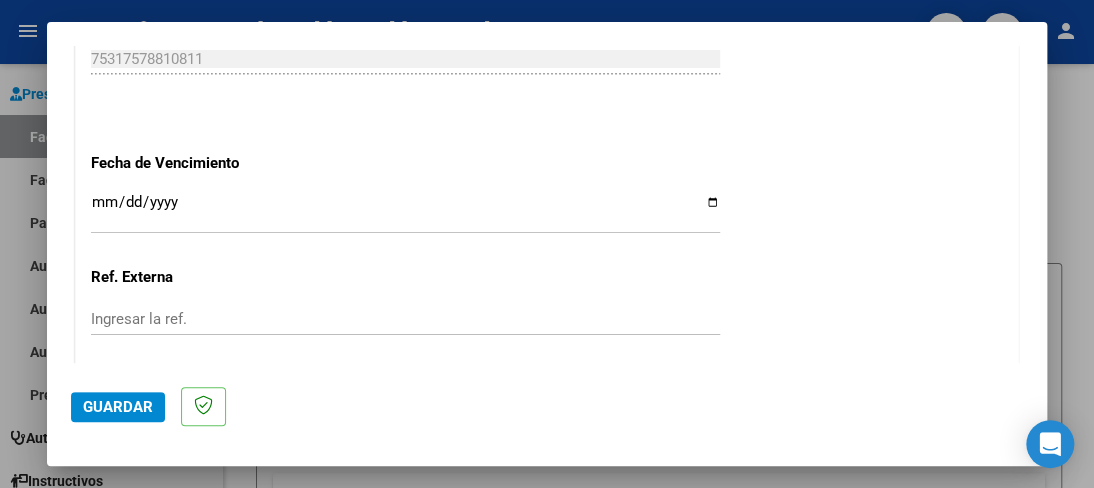scroll, scrollTop: 1298, scrollLeft: 0, axis: vertical 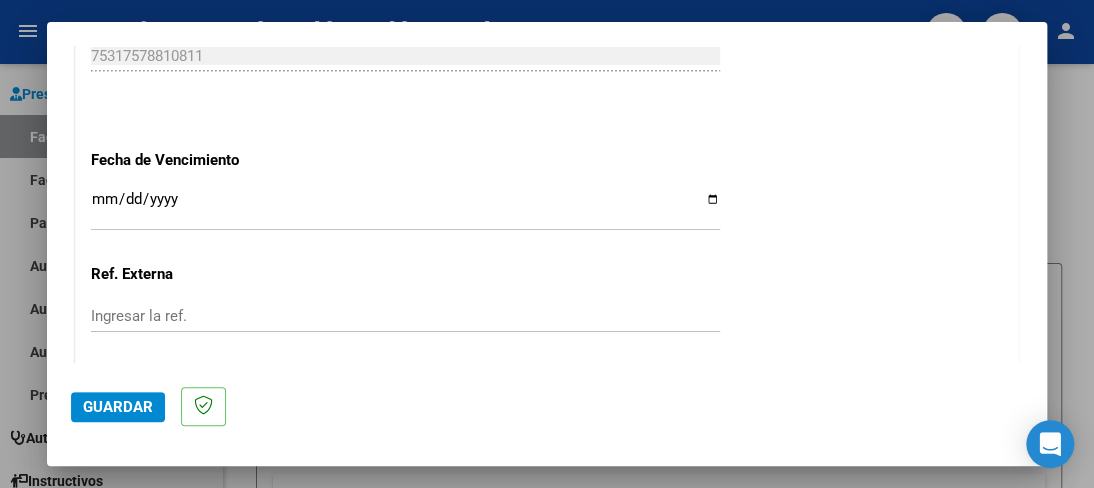 type on "202507" 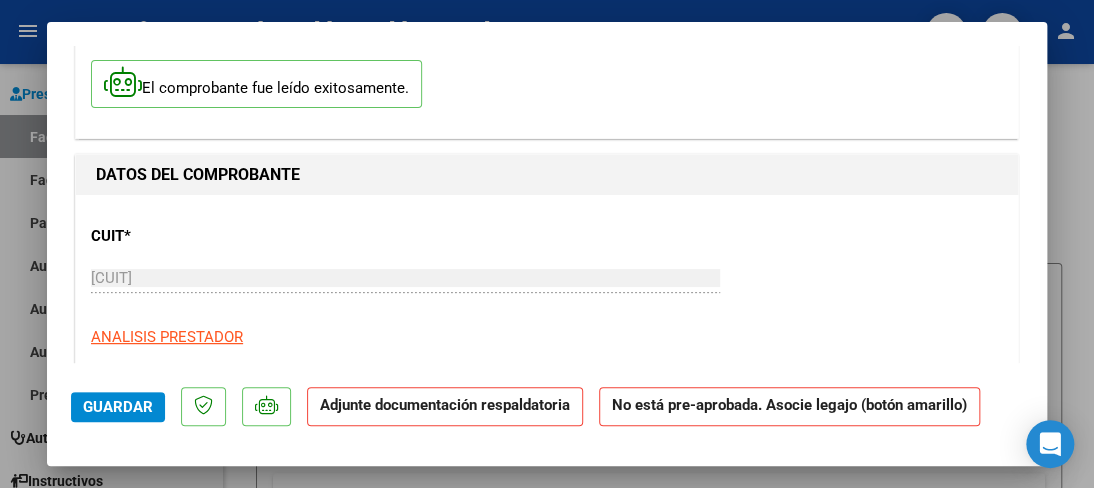 scroll, scrollTop: 200, scrollLeft: 0, axis: vertical 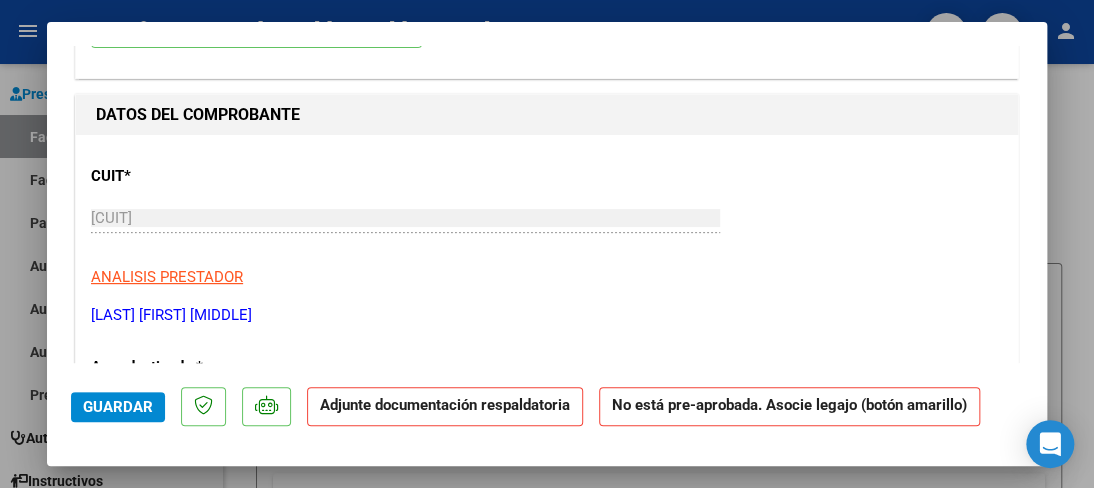 click on "Adjunte documentación respaldatoria" 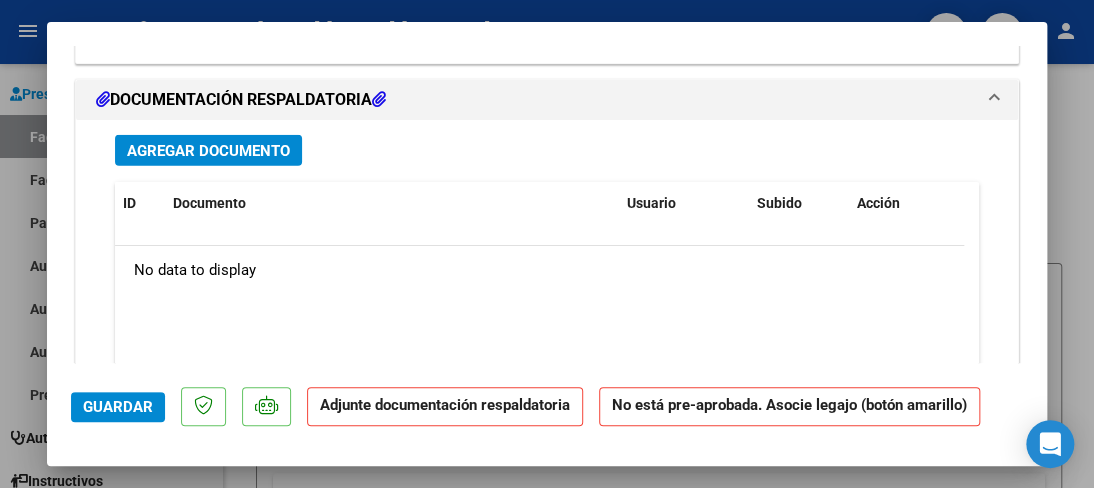 scroll, scrollTop: 1700, scrollLeft: 0, axis: vertical 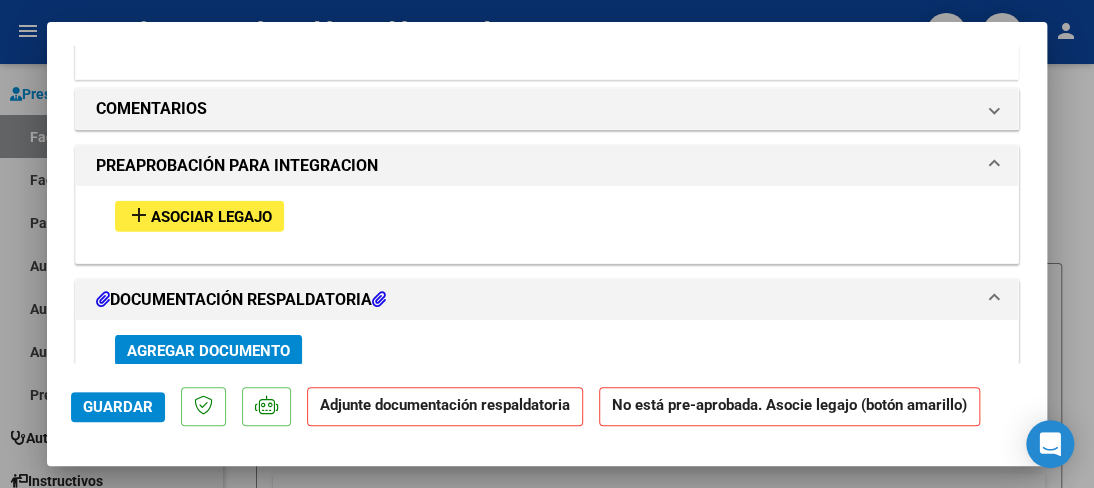 click on "Agregar Documento" at bounding box center (208, 351) 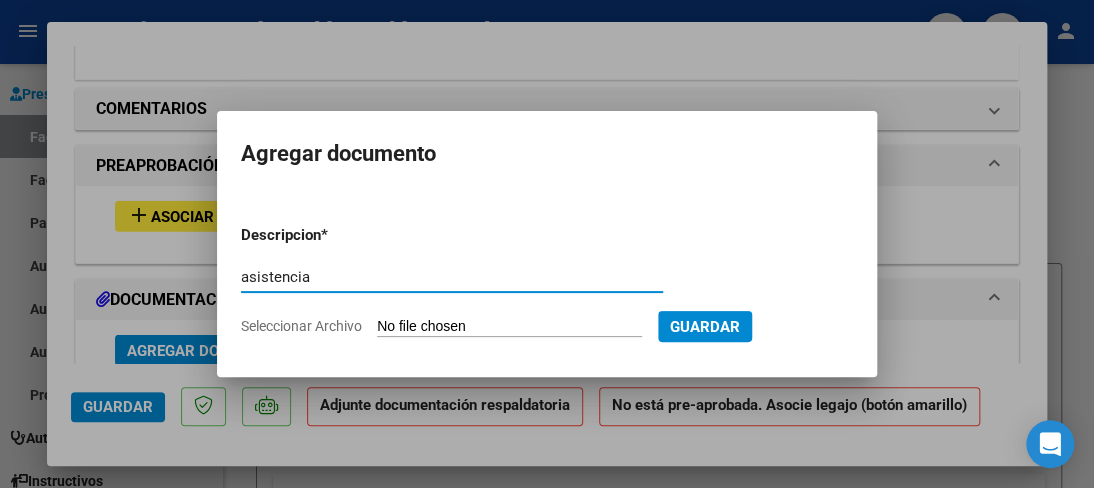 type on "asistencia" 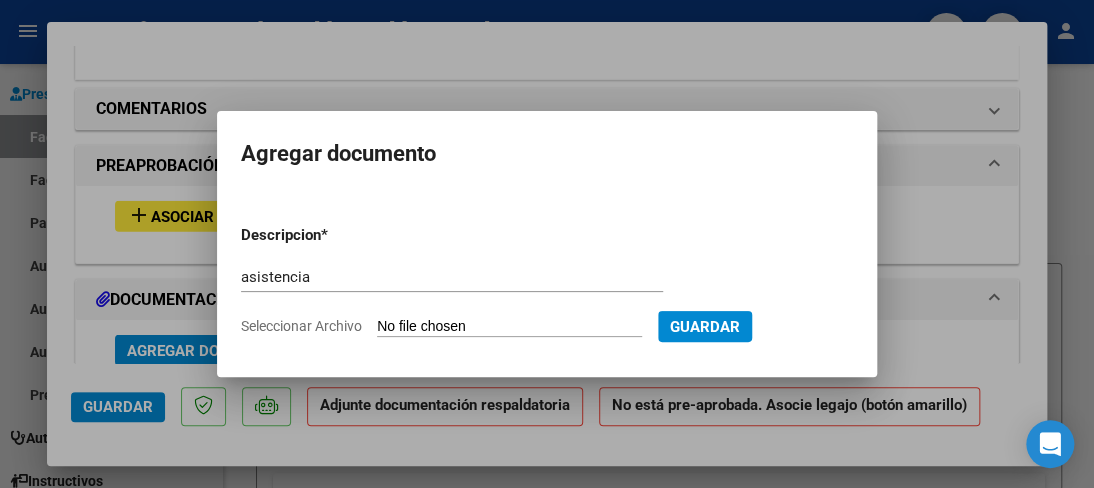 click on "Seleccionar Archivo" at bounding box center (509, 327) 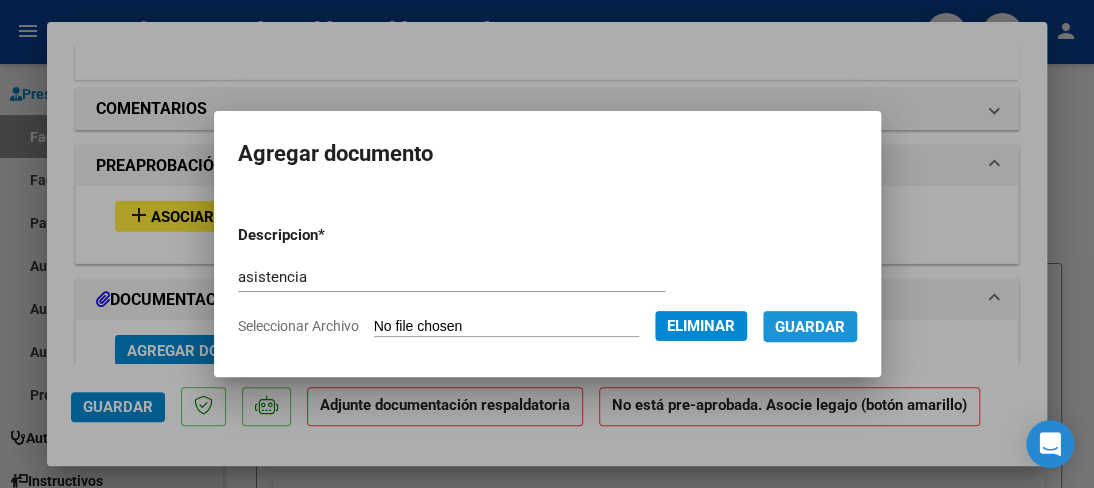 click on "Guardar" at bounding box center [810, 327] 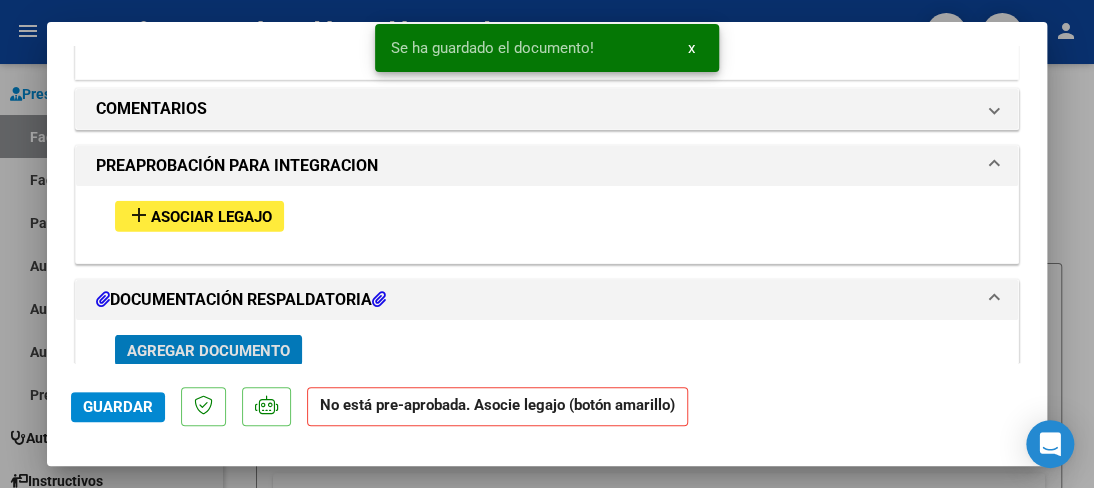 click on "x" at bounding box center (691, 48) 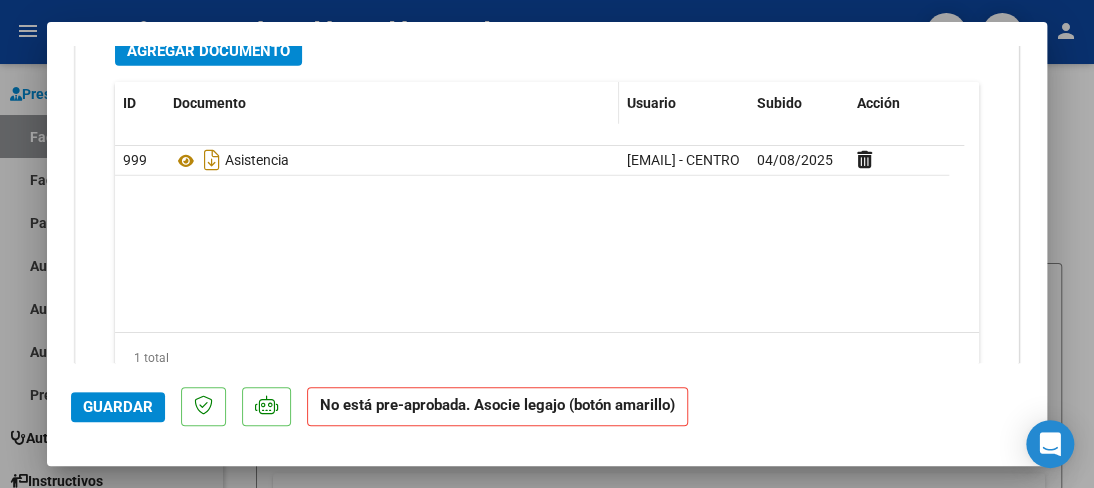 scroll, scrollTop: 2077, scrollLeft: 0, axis: vertical 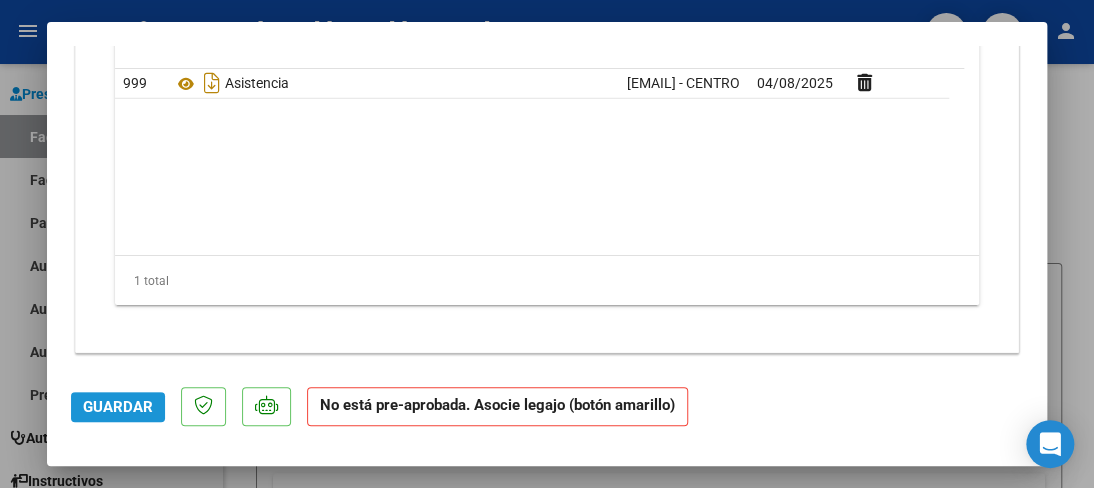 click on "Guardar" 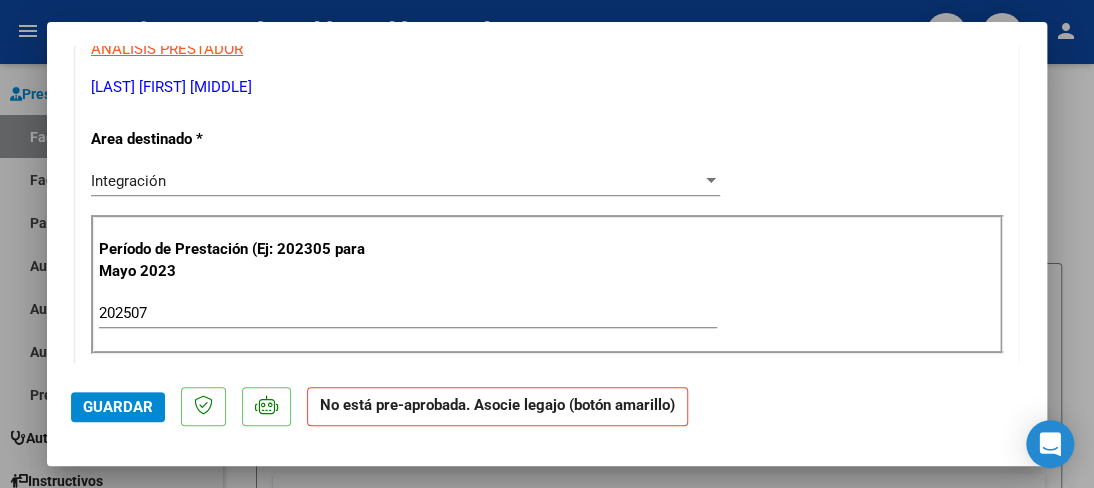 scroll, scrollTop: 77, scrollLeft: 0, axis: vertical 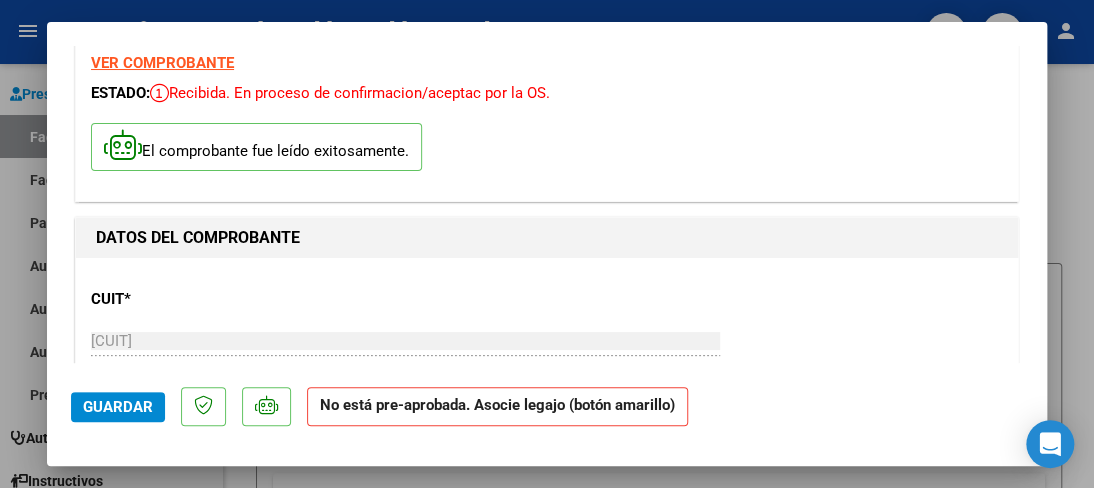 type 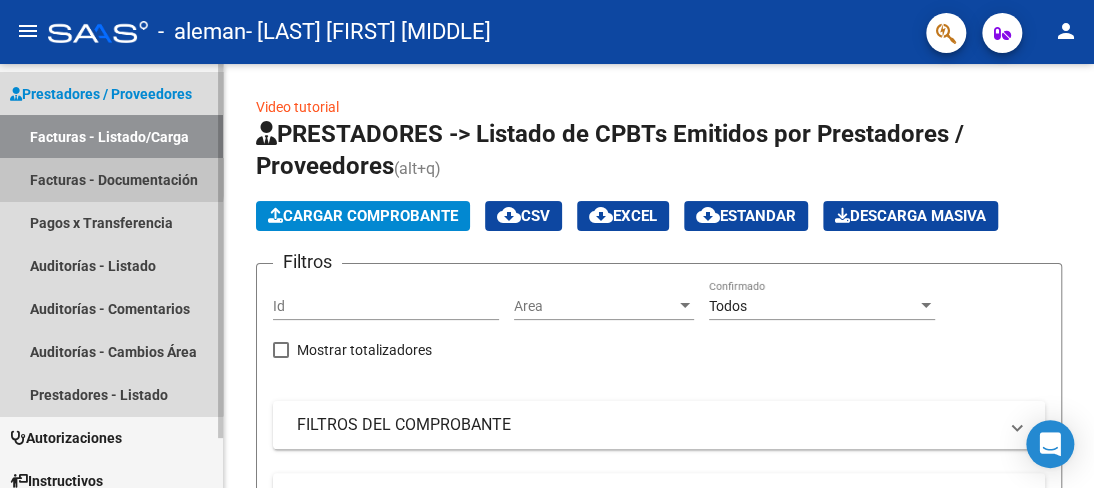 click on "Facturas - Documentación" at bounding box center (111, 179) 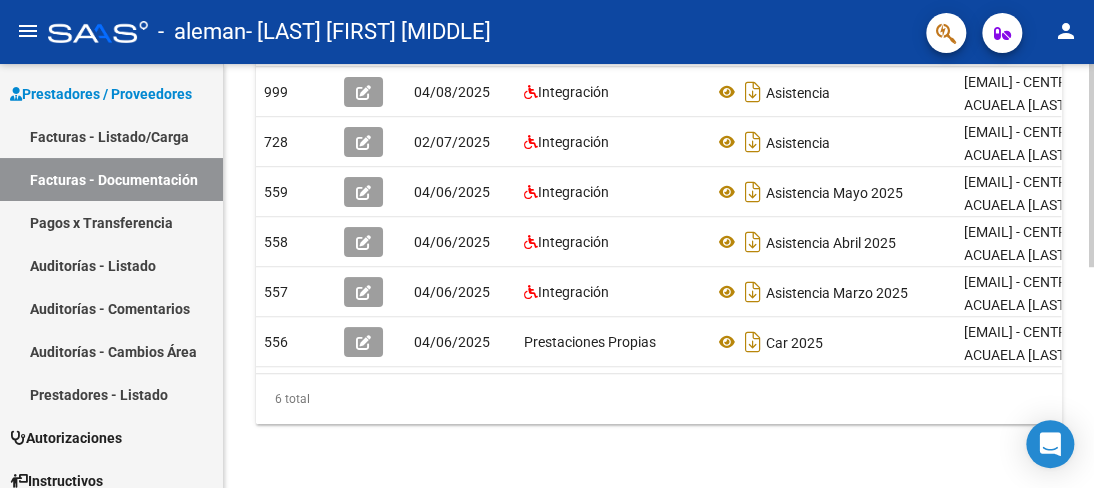 scroll, scrollTop: 461, scrollLeft: 0, axis: vertical 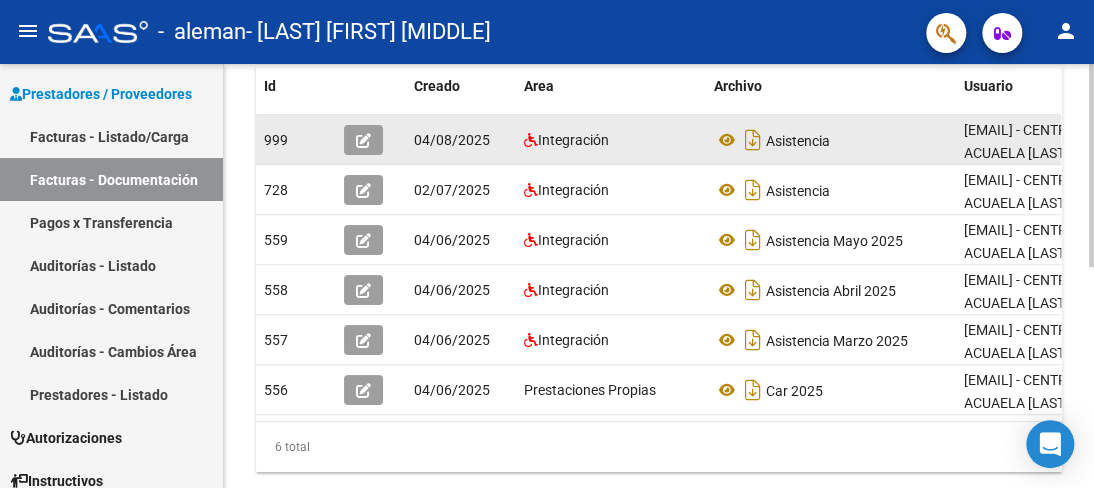 click 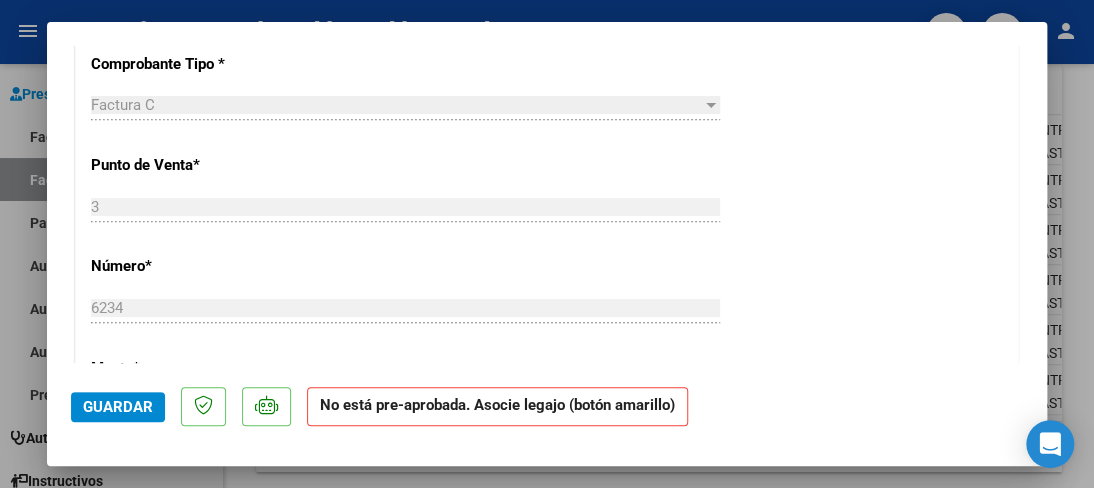 scroll, scrollTop: 700, scrollLeft: 0, axis: vertical 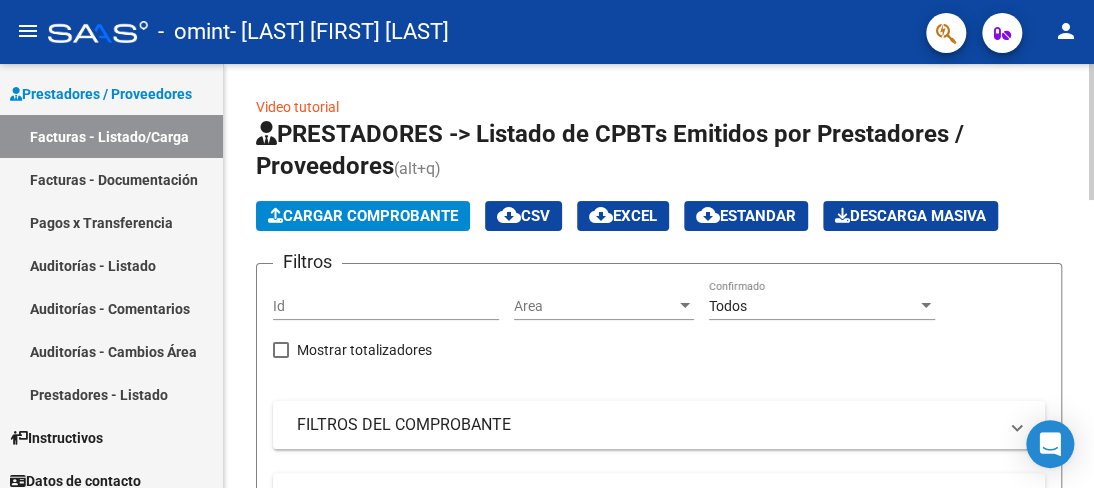 click on "Cargar Comprobante" 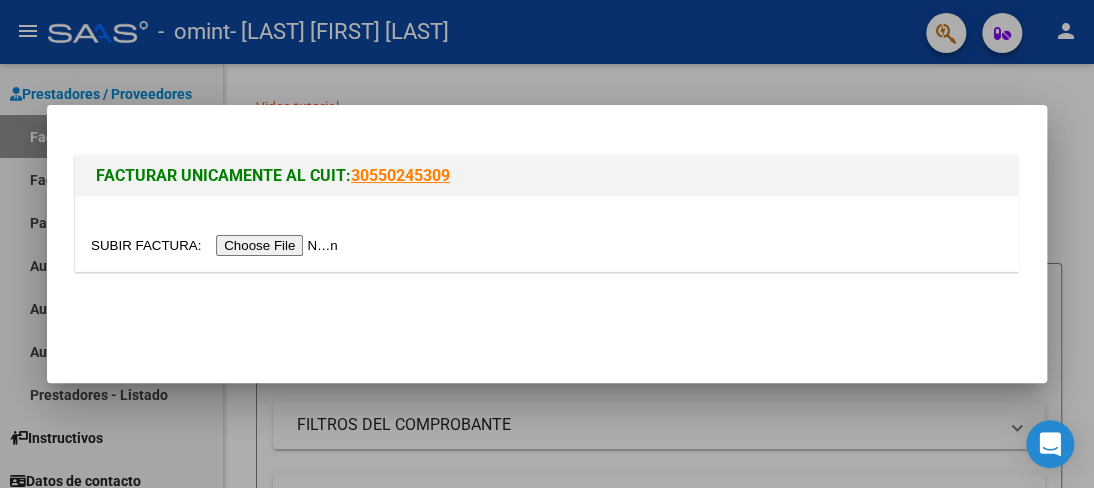 click at bounding box center [217, 245] 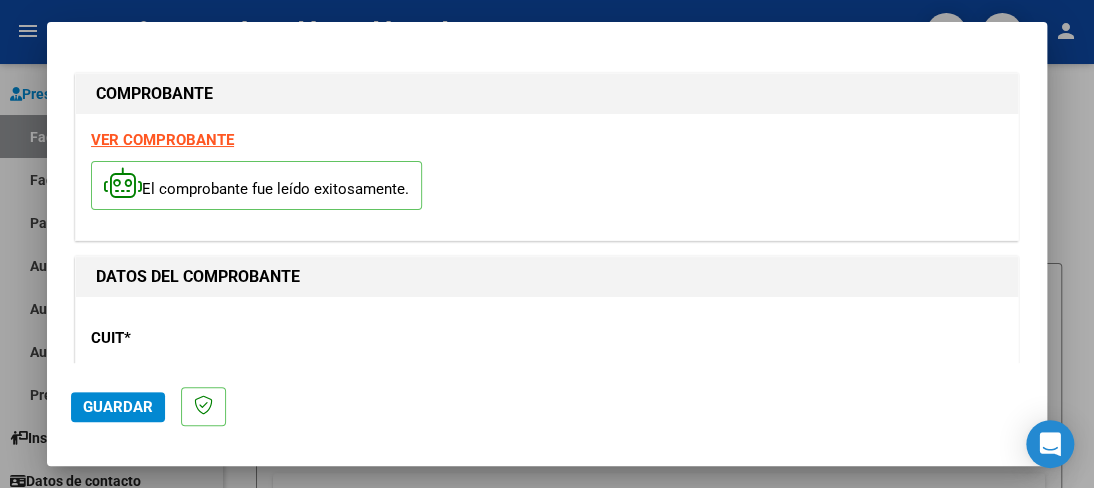 scroll, scrollTop: 100, scrollLeft: 0, axis: vertical 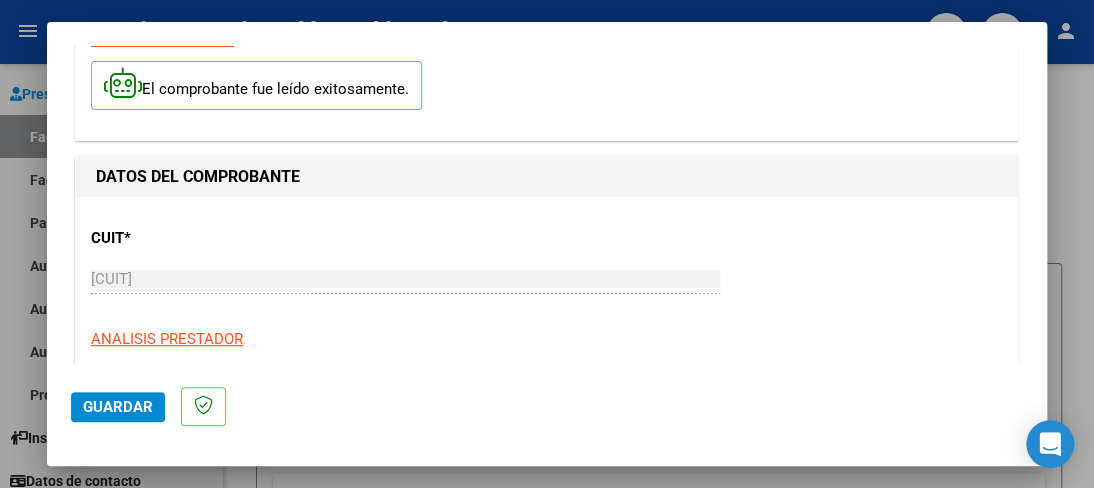 click on "Guardar" 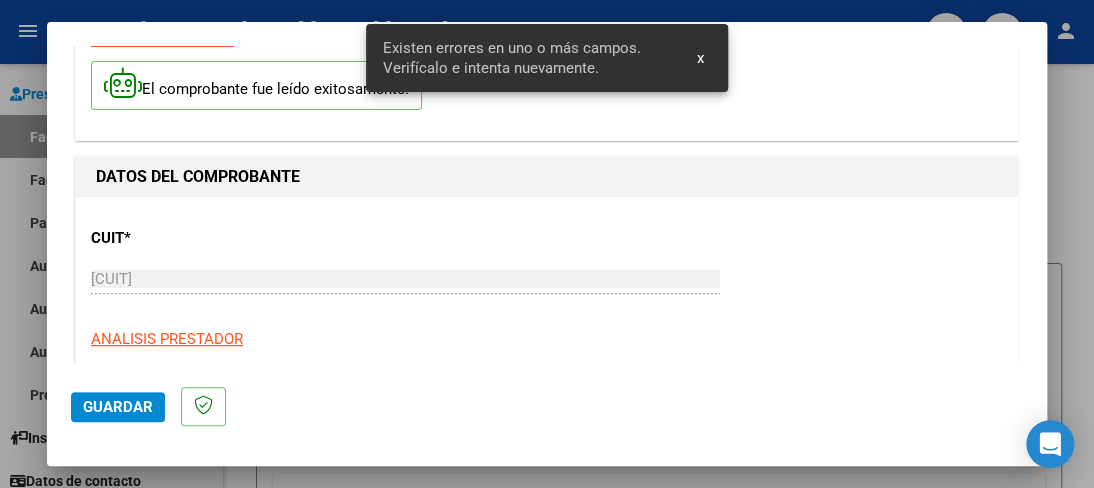 scroll, scrollTop: 498, scrollLeft: 0, axis: vertical 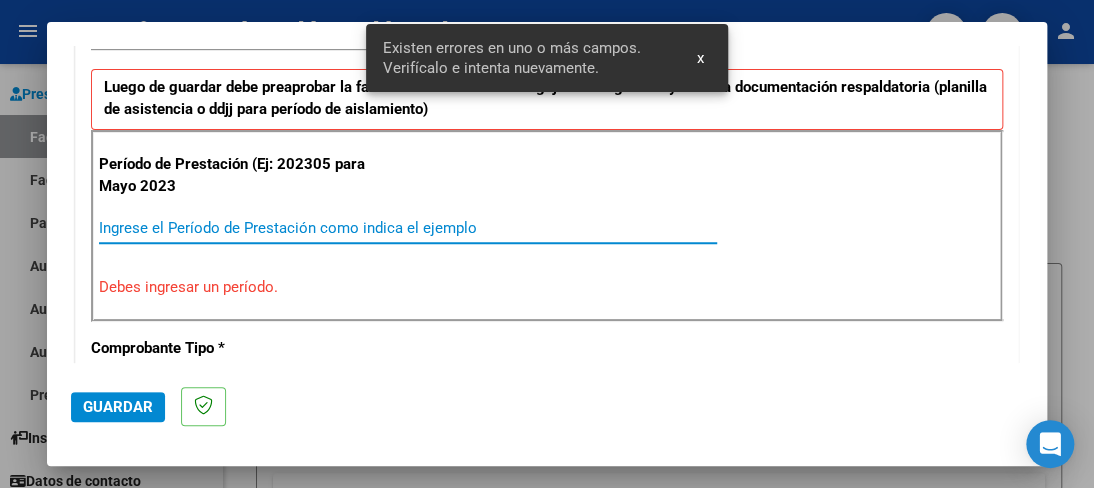 click on "Ingrese el Período de Prestación como indica el ejemplo" at bounding box center [408, 228] 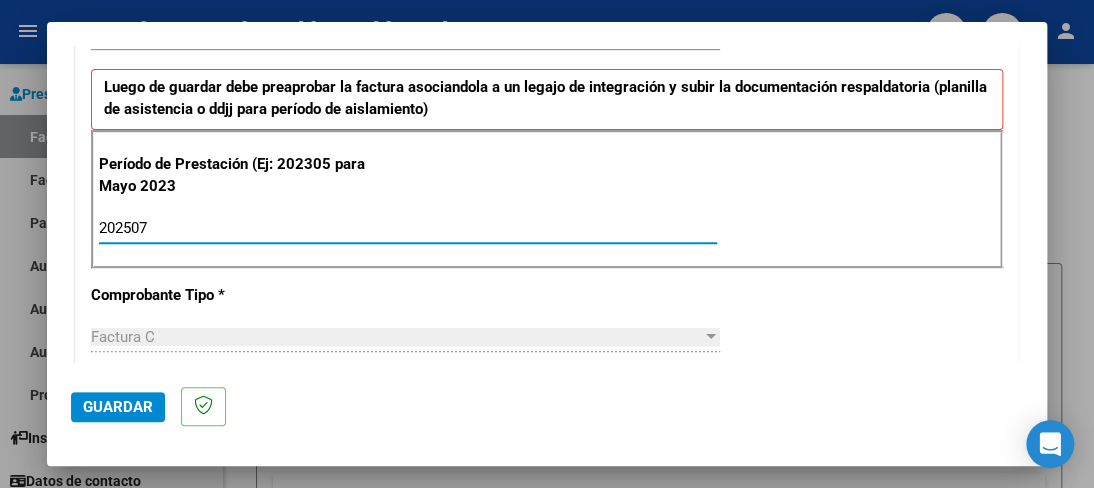 type on "202507" 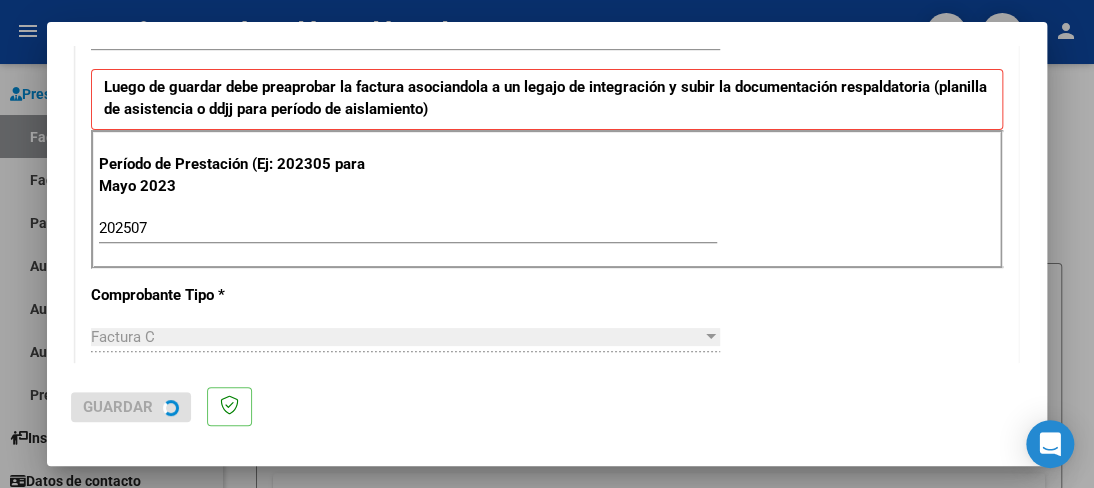 scroll, scrollTop: 0, scrollLeft: 0, axis: both 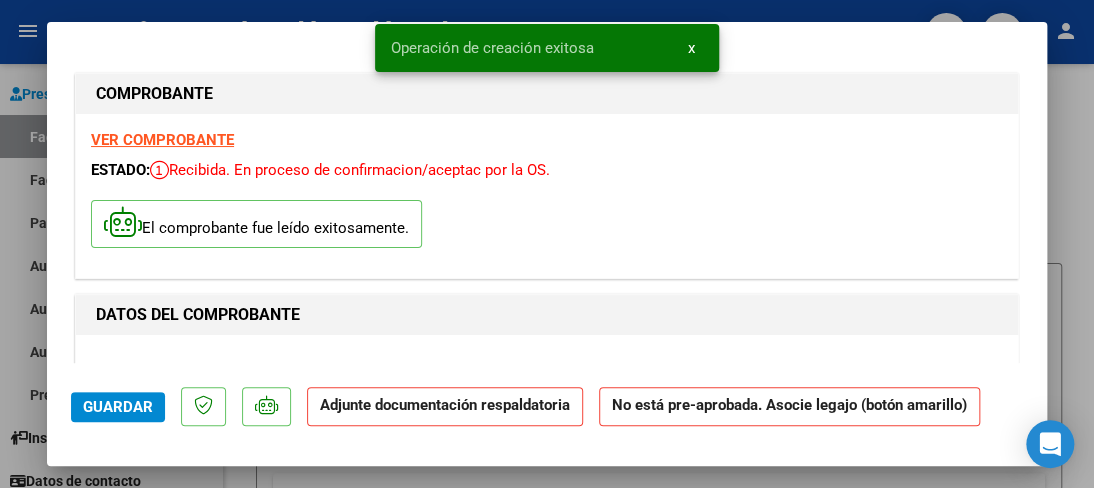 click on "x" at bounding box center (691, 48) 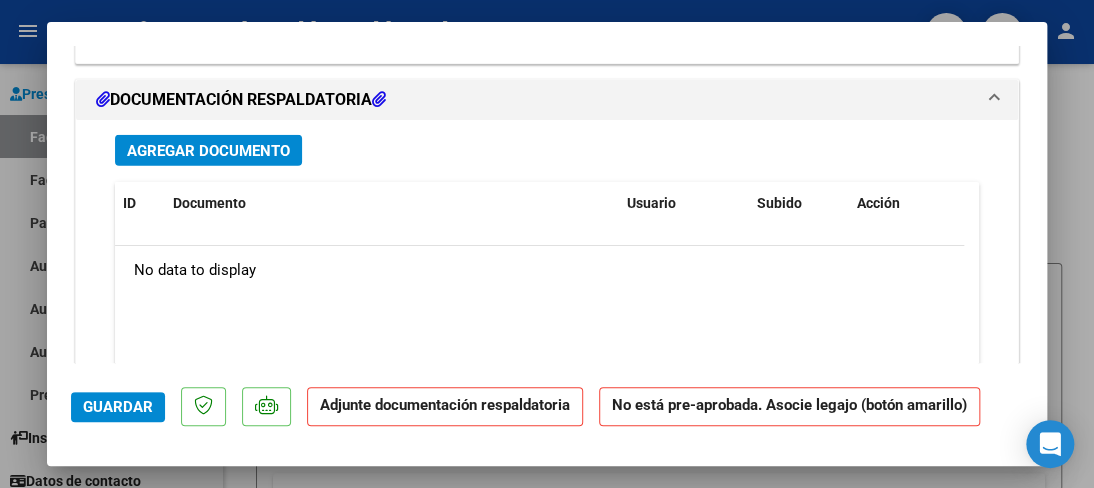 scroll, scrollTop: 1700, scrollLeft: 0, axis: vertical 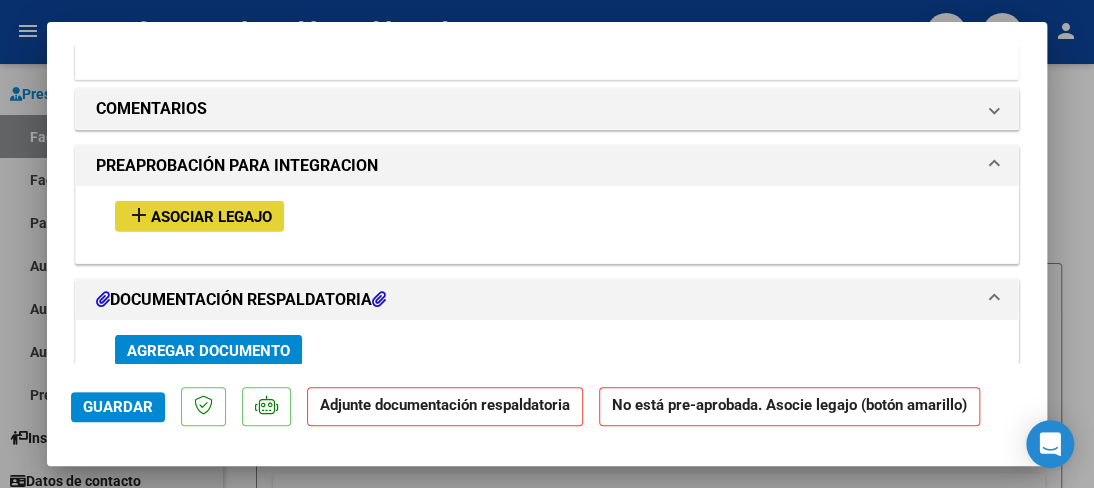 click on "Asociar Legajo" at bounding box center (211, 217) 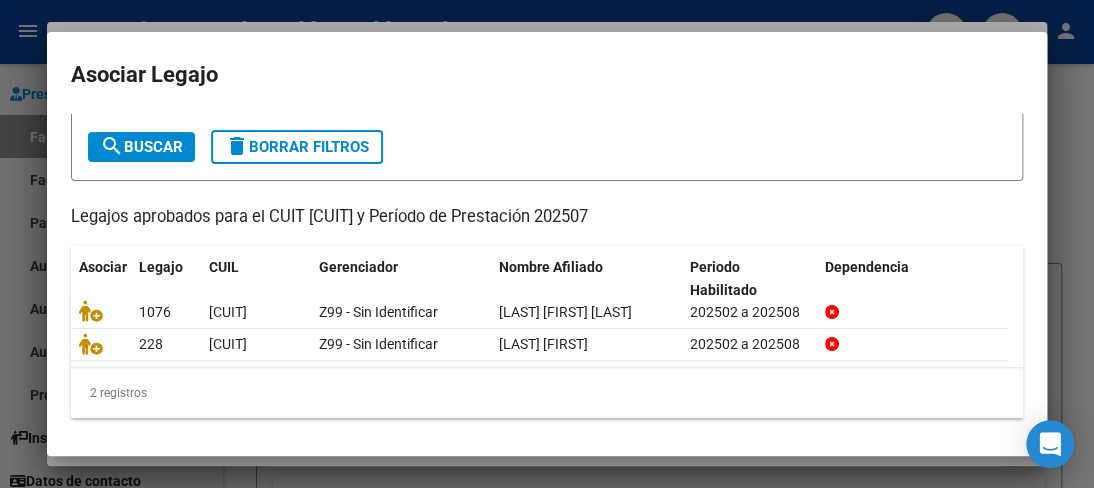 scroll, scrollTop: 0, scrollLeft: 0, axis: both 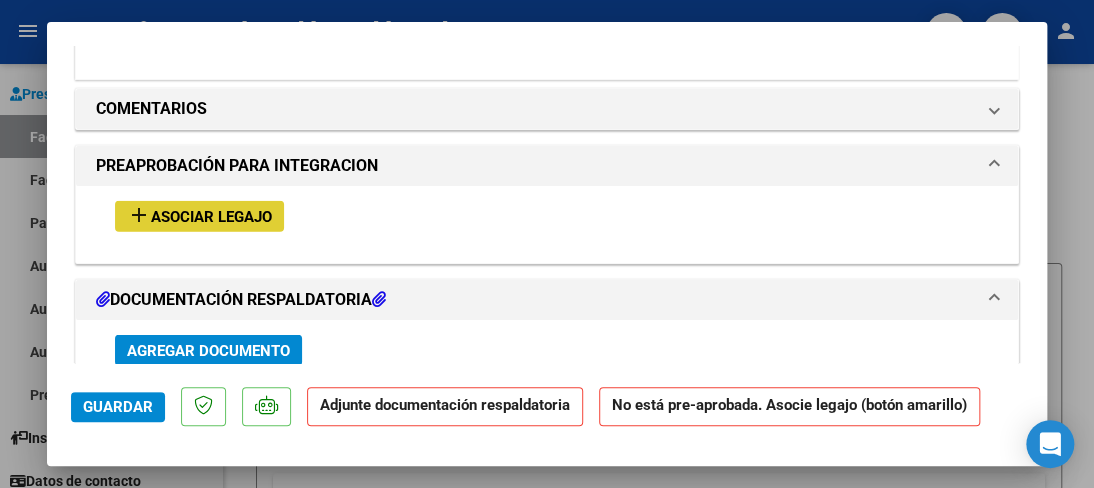 type 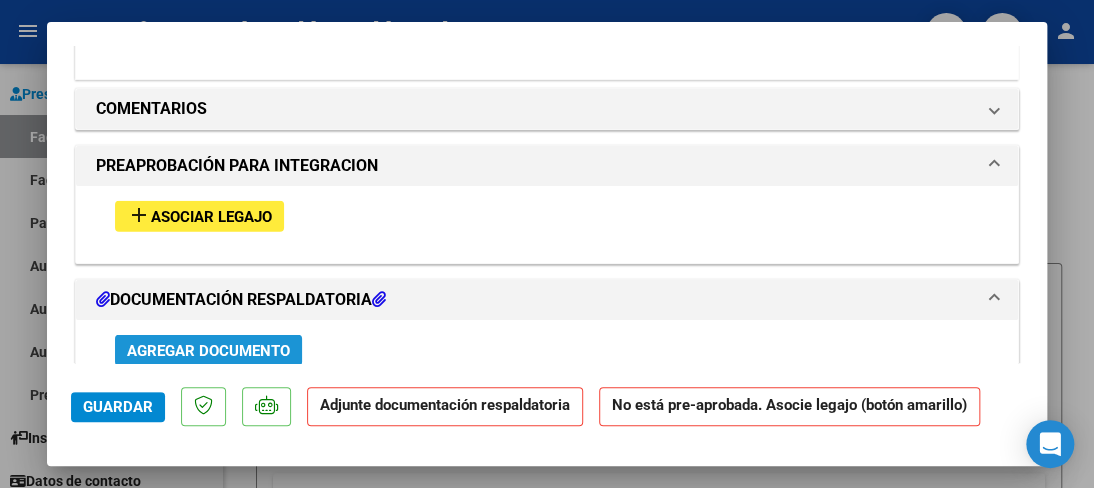 click on "Agregar Documento" at bounding box center [208, 351] 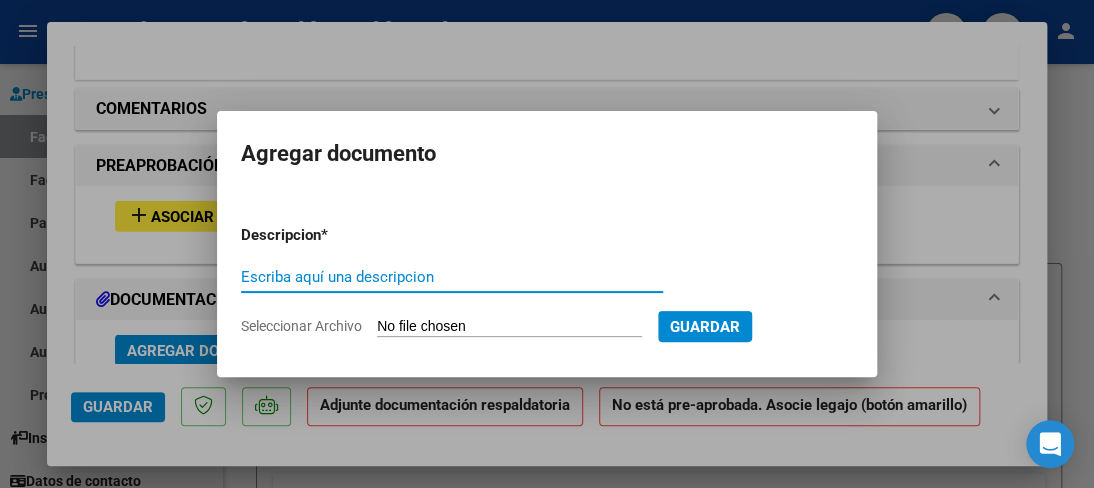 click on "Escriba aquí una descripcion" at bounding box center [452, 277] 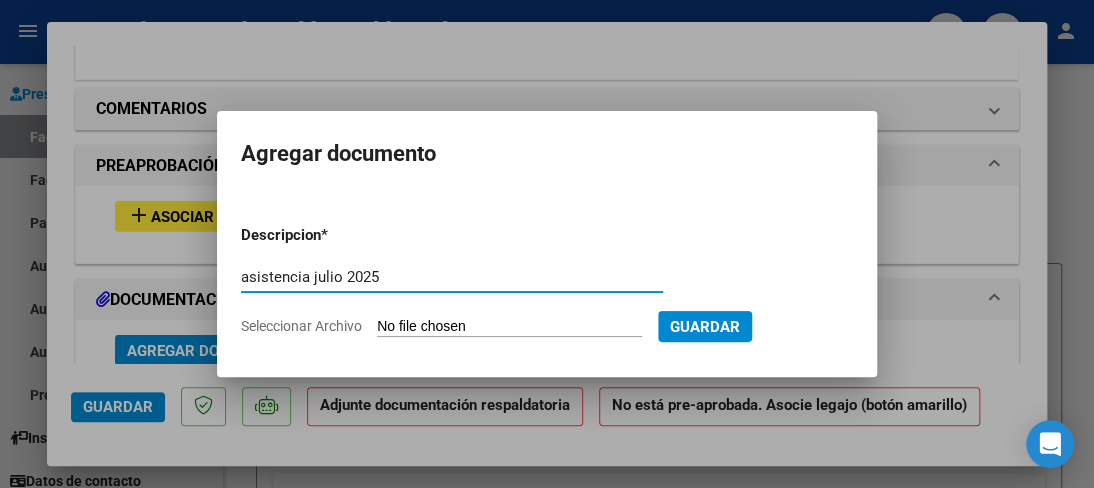 type on "asistencia julio 2025" 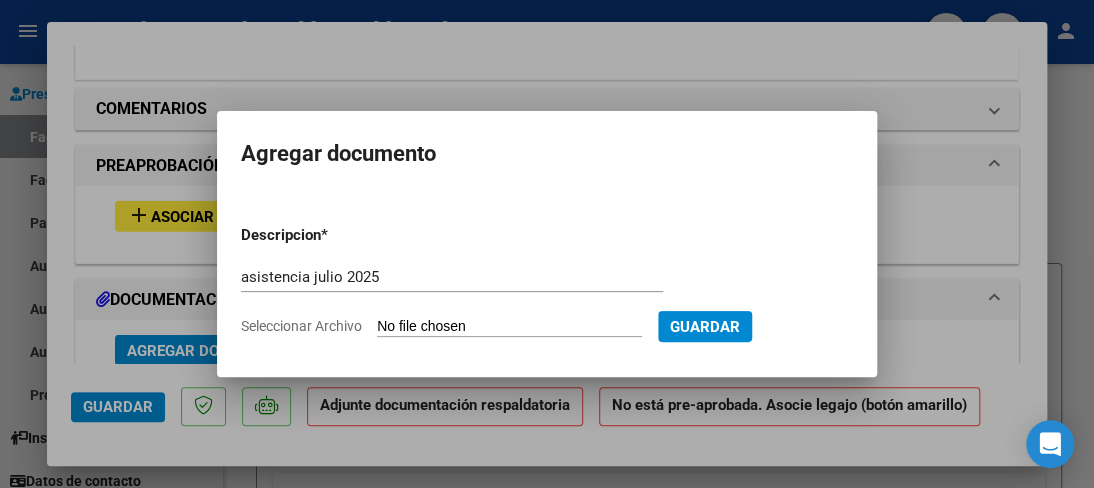click on "Seleccionar Archivo" at bounding box center (509, 327) 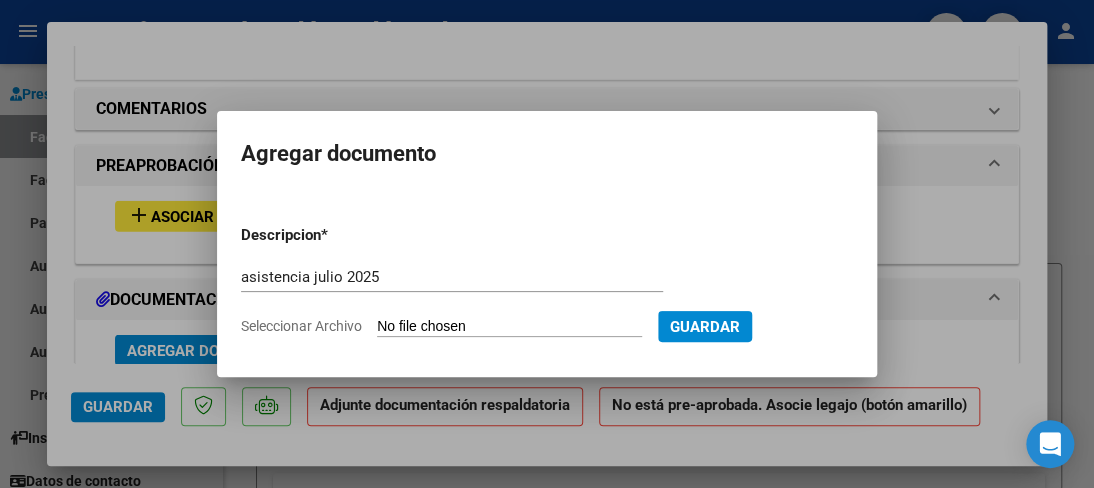 type on "C:\fakepath\DIAZ, F.ASIST.JULIO 25.pdf" 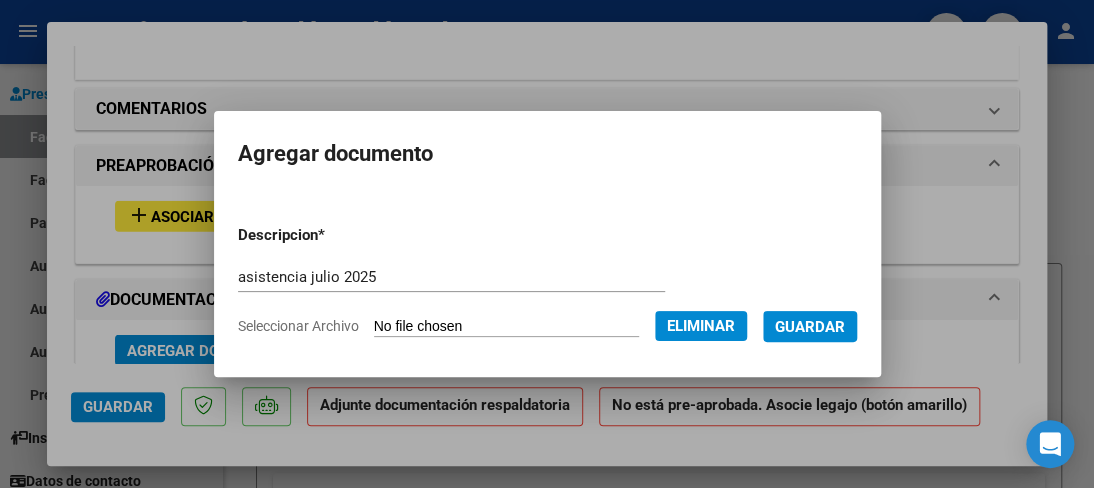 click on "Guardar" at bounding box center [810, 327] 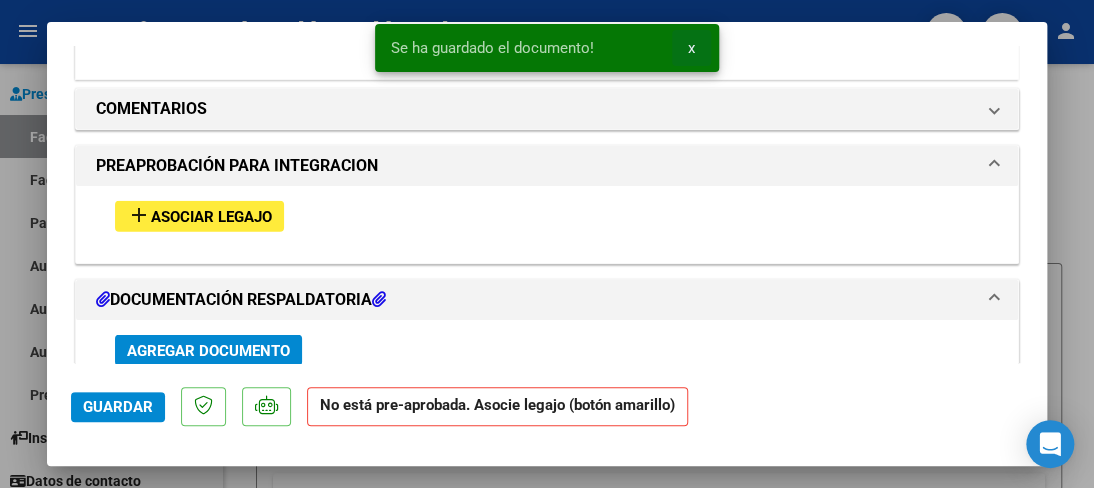 click on "x" at bounding box center [691, 48] 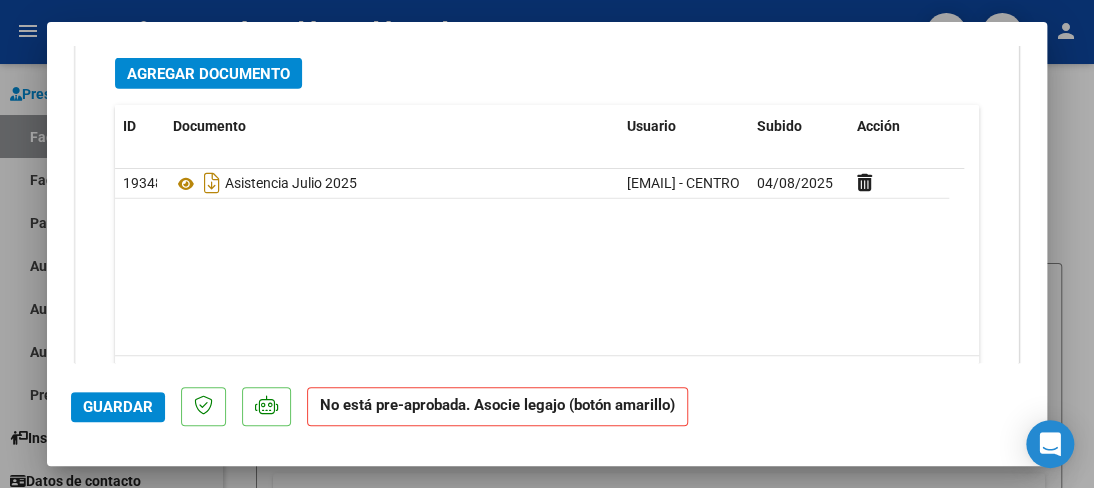 scroll, scrollTop: 1878, scrollLeft: 0, axis: vertical 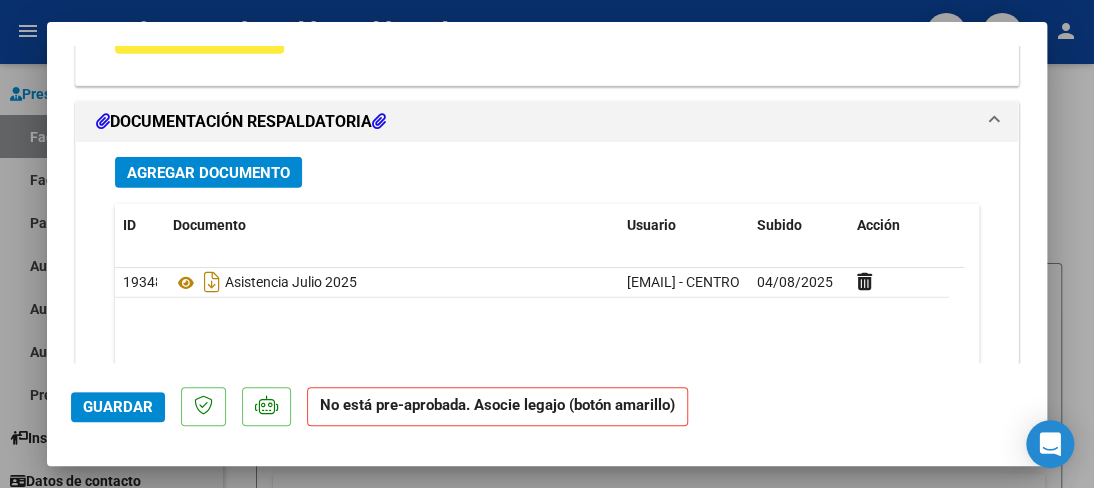 click on "Guardar" 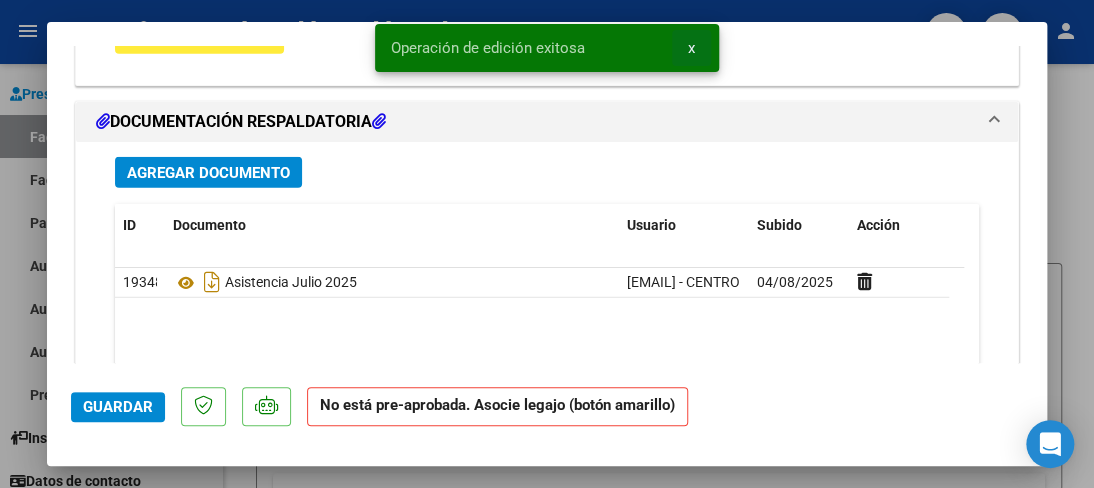 click on "x" at bounding box center (691, 48) 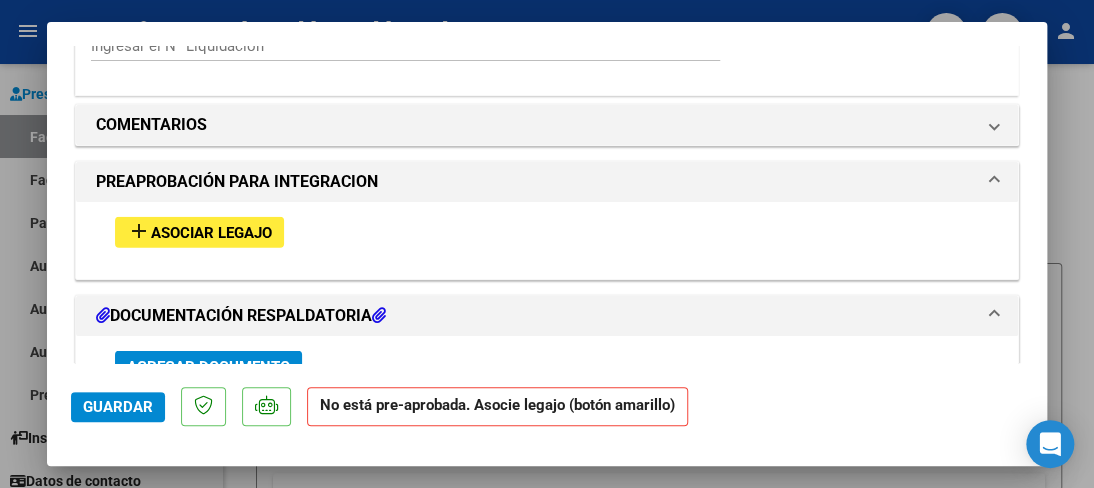 scroll, scrollTop: 1678, scrollLeft: 0, axis: vertical 